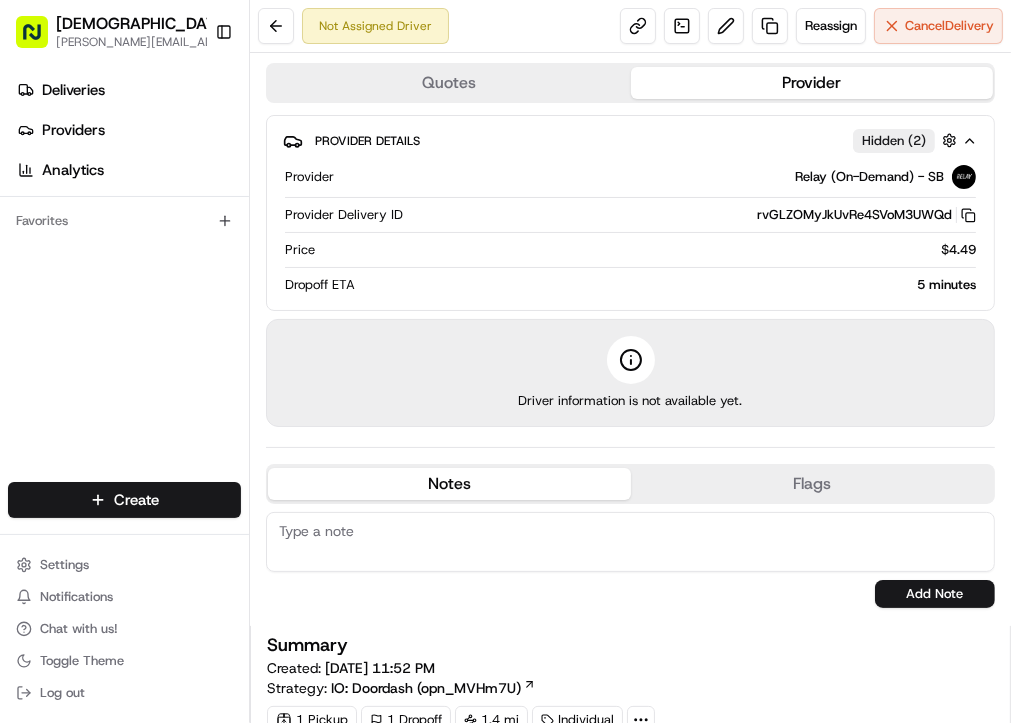 scroll, scrollTop: 0, scrollLeft: 0, axis: both 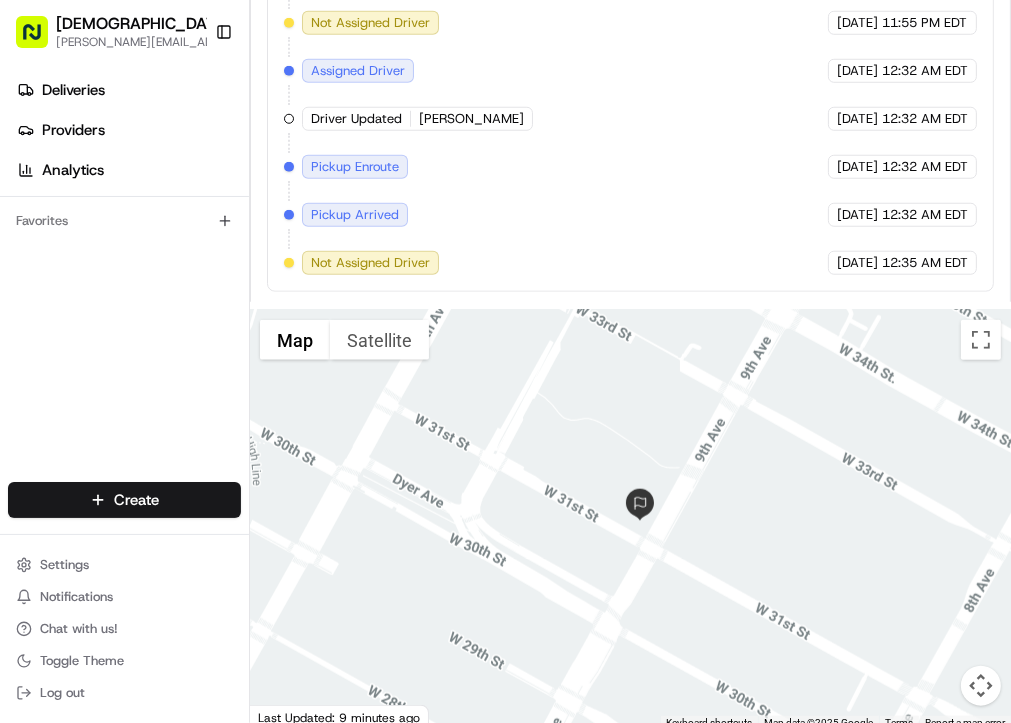 click on "Summary Created:   [DATE] 11:52 PM Strategy:   IO: Doordash (opn_MVHm7U) 1   Pickup 1   Dropoff 1.4 mi Individual Package Details N/A $ 21.99 Location Details Andiamo Pizza - 688 [PERSON_NAME] [STREET_ADDRESS][US_STATE] 12:30 AM [DATE] Cravath [PERSON_NAME] [STREET_ADDRESS][US_STATE] 1:00 AM [DATE] Delivery Activity Add Event Created (Sent To Provider) Relay (On-Demand) - SB [DATE] 11:52 PM EDT Not Assigned Driver Relay (On-Demand) - SB [DATE] 11:55 PM EDT Assigned Driver Relay (On-Demand) - SB [DATE] 12:32 AM EDT Driver Updated [PERSON_NAME] Relay (On-Demand) - SB [DATE] 12:32 AM EDT Pickup Enroute Relay (On-Demand) - SB [DATE] 12:32 AM EDT Pickup Arrived Relay (On-Demand) - SB [DATE] 12:32 AM EDT Not Assigned Driver Relay (On-Demand) - SB [DATE] 12:35 AM EDT" at bounding box center [630, -87] 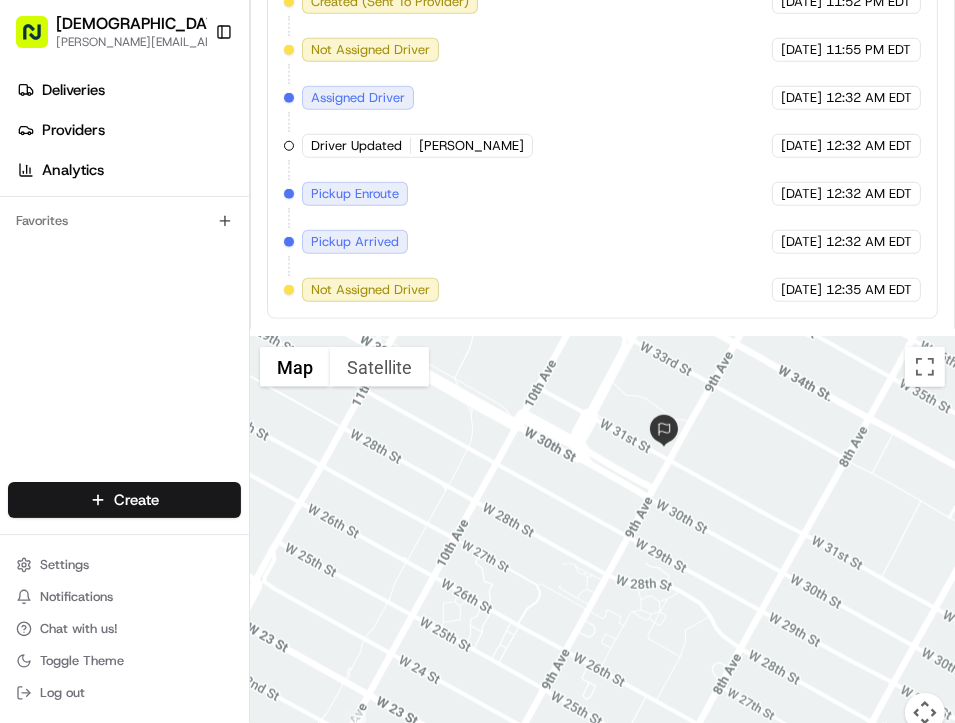 scroll, scrollTop: 1102, scrollLeft: 0, axis: vertical 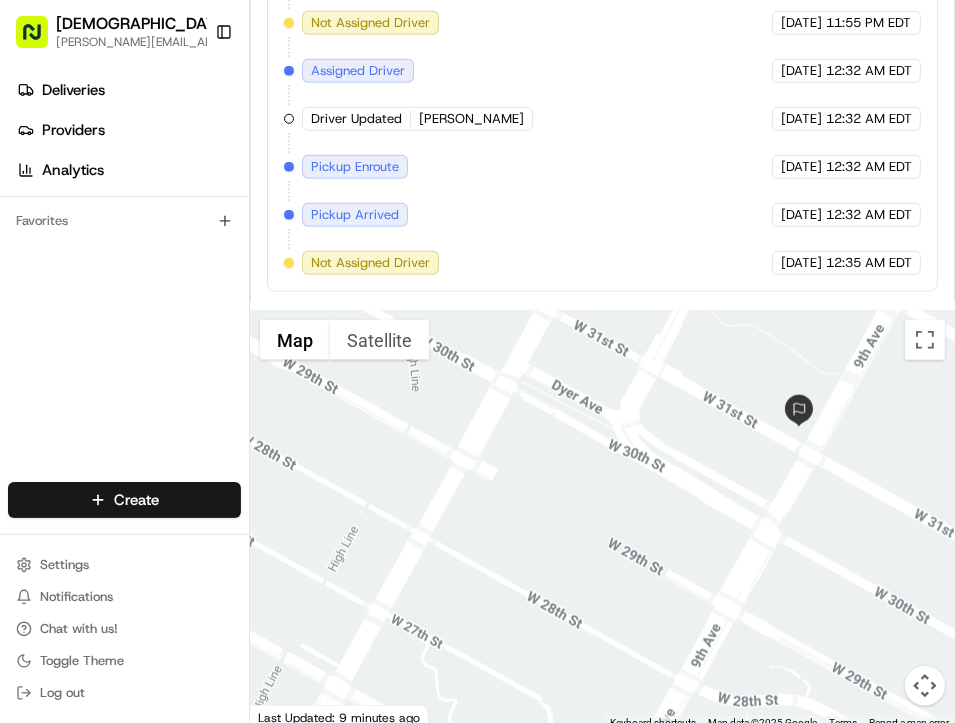 click on "Created (Sent To Provider) Relay (On-Demand) - SB [DATE] 11:52 PM EDT Not Assigned Driver Relay (On-Demand) - SB [DATE] 11:55 PM EDT Assigned Driver Relay (On-Demand) - SB [DATE] 12:32 AM EDT Driver Updated [PERSON_NAME] Relay (On-Demand) - SB [DATE] 12:32 AM EDT Pickup Enroute Relay (On-Demand) - SB [DATE] 12:32 AM EDT Pickup Arrived Relay (On-Demand) - SB [DATE] 12:32 AM EDT Not Assigned Driver Relay (On-Demand) - SB [DATE] 12:35 AM EDT" at bounding box center [602, 119] 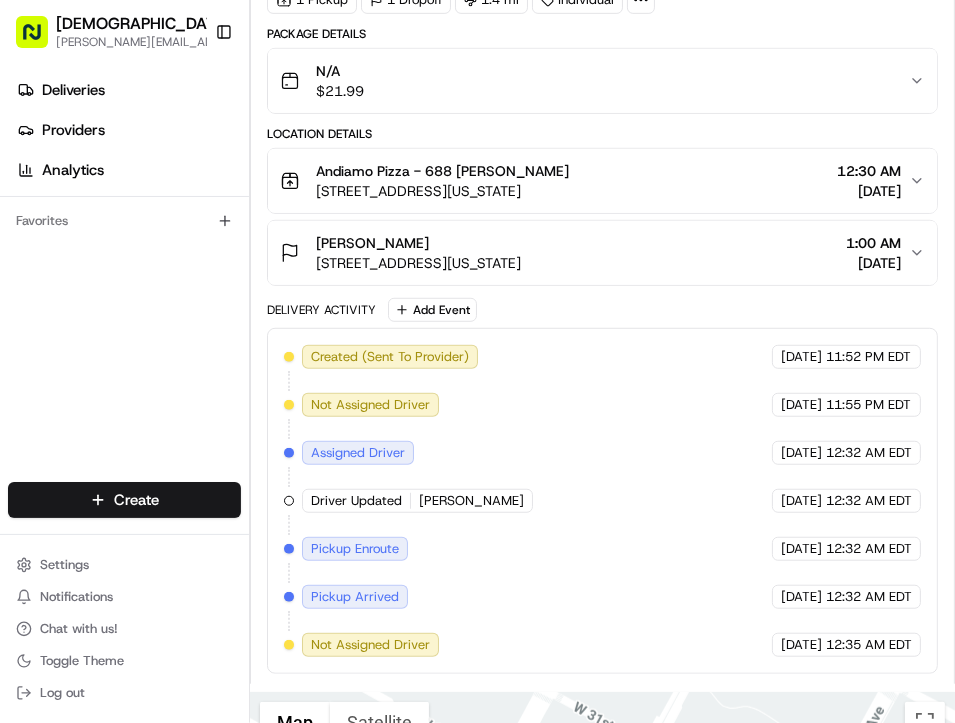 scroll, scrollTop: 800, scrollLeft: 0, axis: vertical 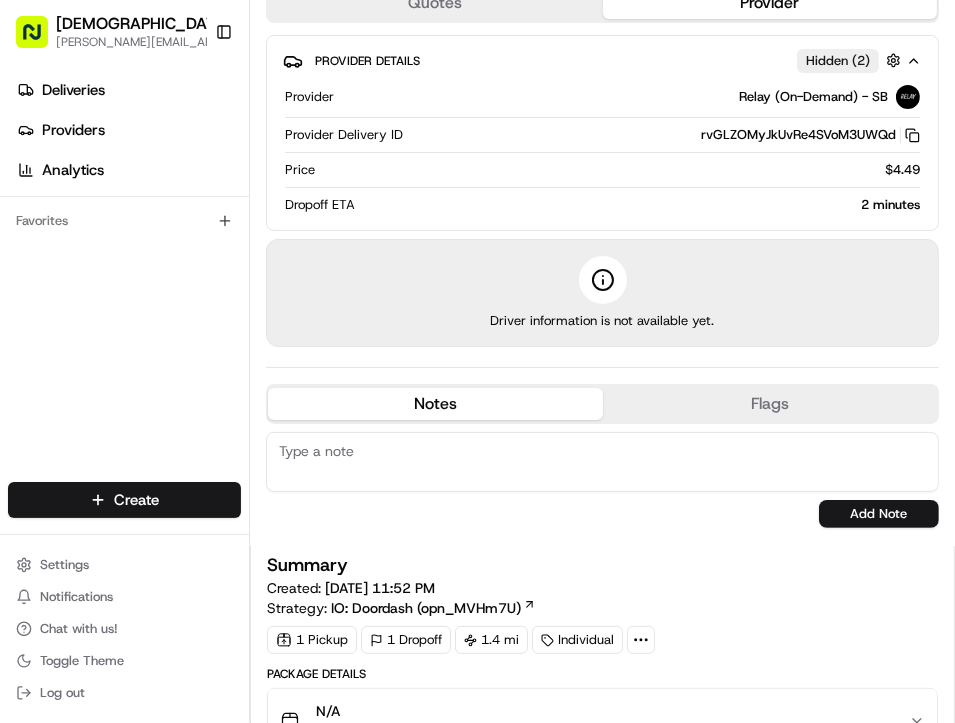 click on "Driver information is not available yet." at bounding box center (602, 293) 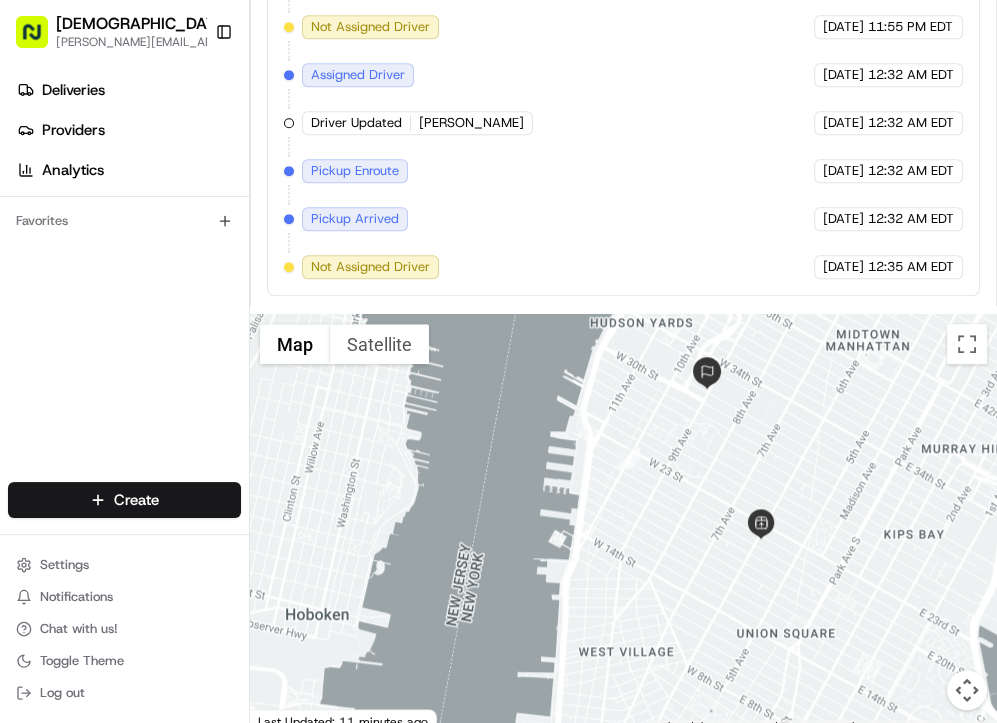 scroll, scrollTop: 1102, scrollLeft: 0, axis: vertical 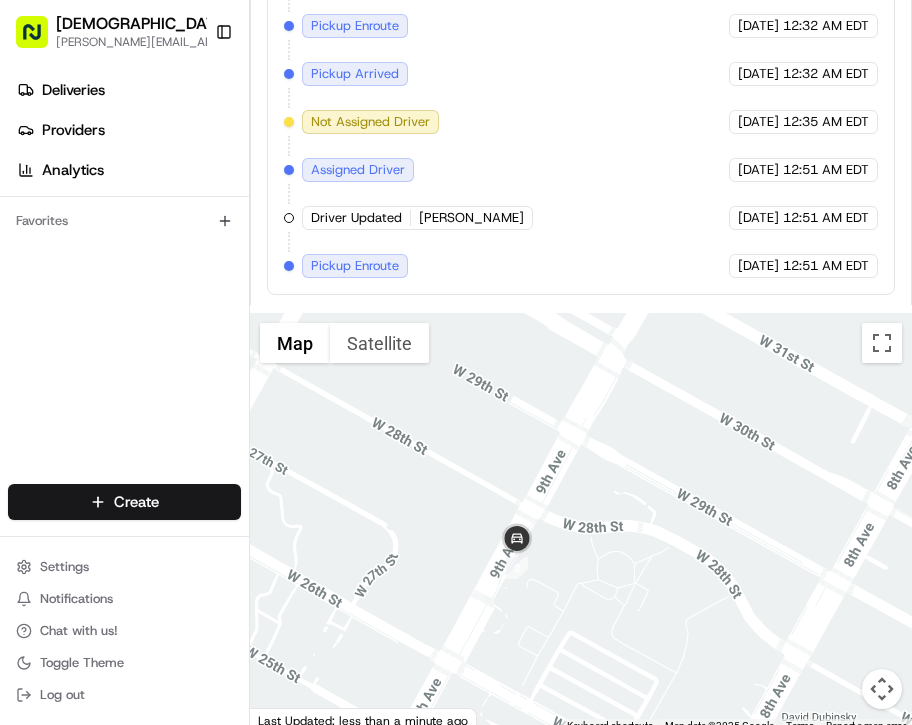 drag, startPoint x: 645, startPoint y: 496, endPoint x: 615, endPoint y: 631, distance: 138.29317 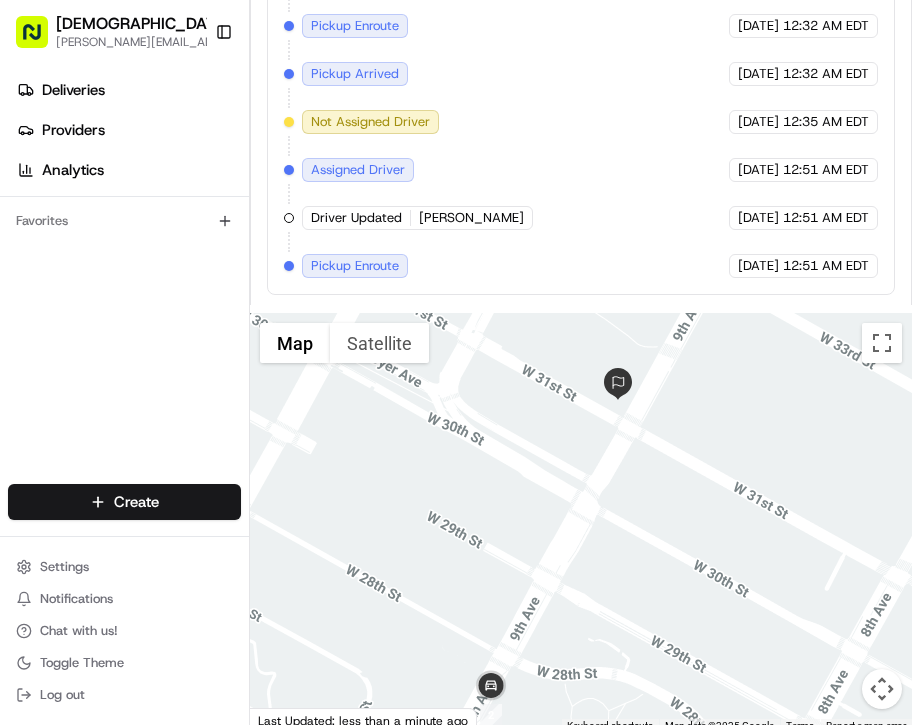 drag, startPoint x: 677, startPoint y: 487, endPoint x: 652, endPoint y: 631, distance: 146.15402 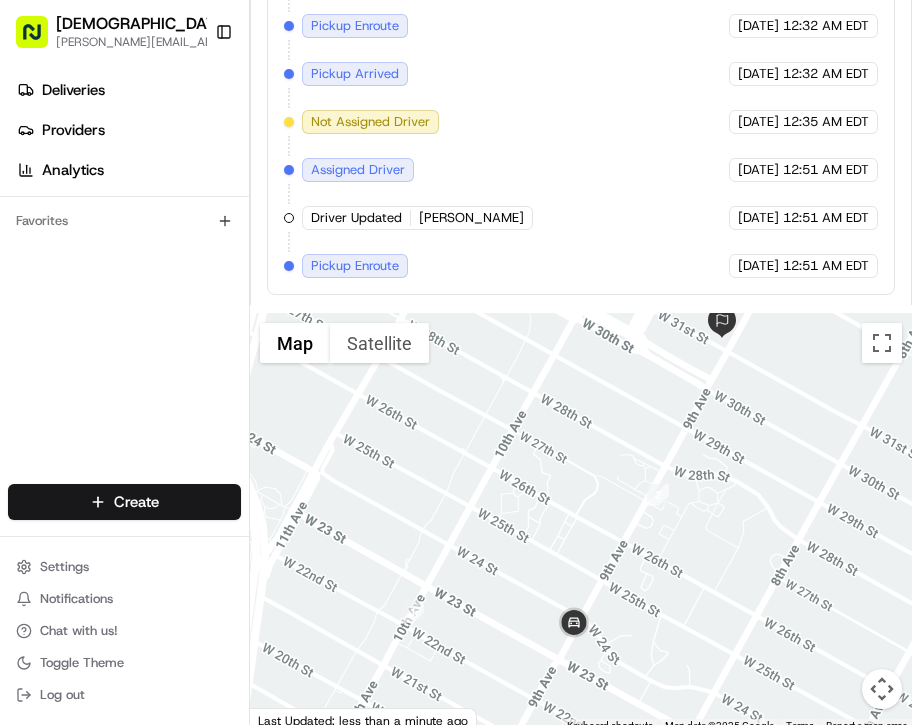 drag, startPoint x: 688, startPoint y: 442, endPoint x: 632, endPoint y: 620, distance: 186.60118 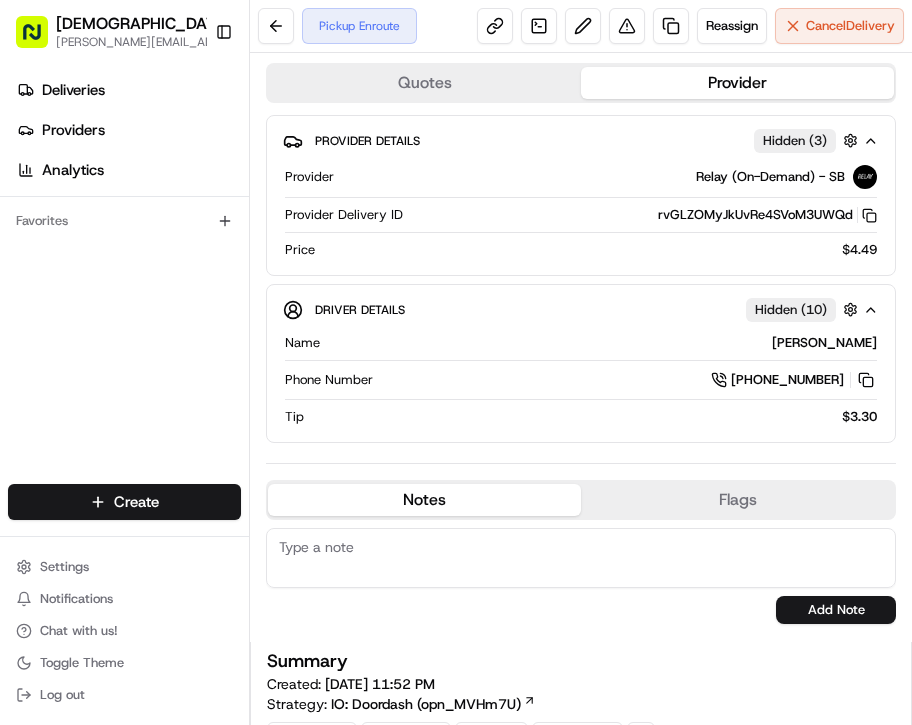 scroll, scrollTop: 80, scrollLeft: 0, axis: vertical 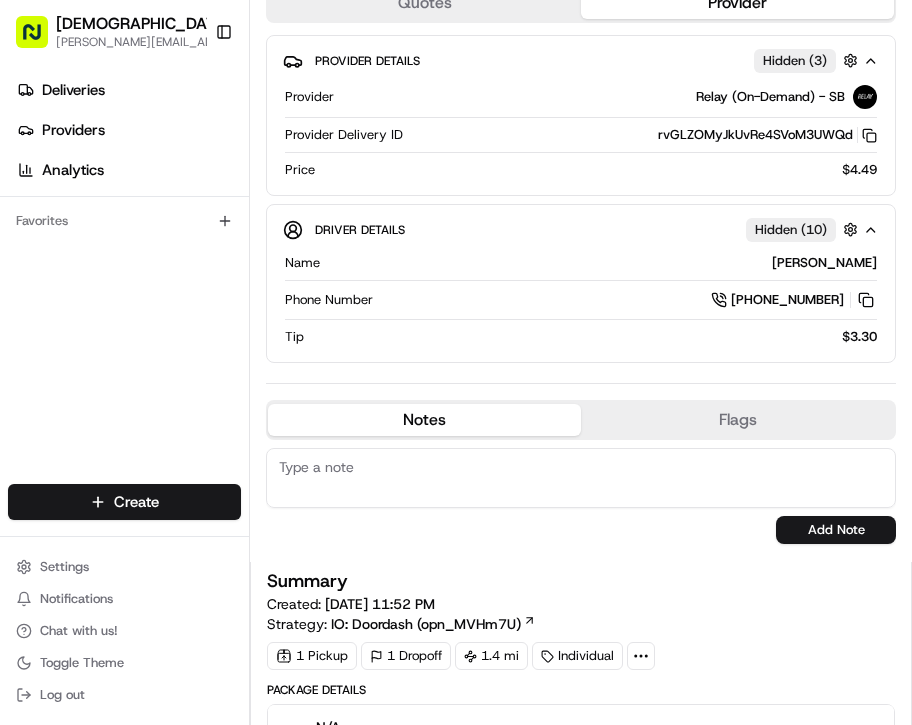 click 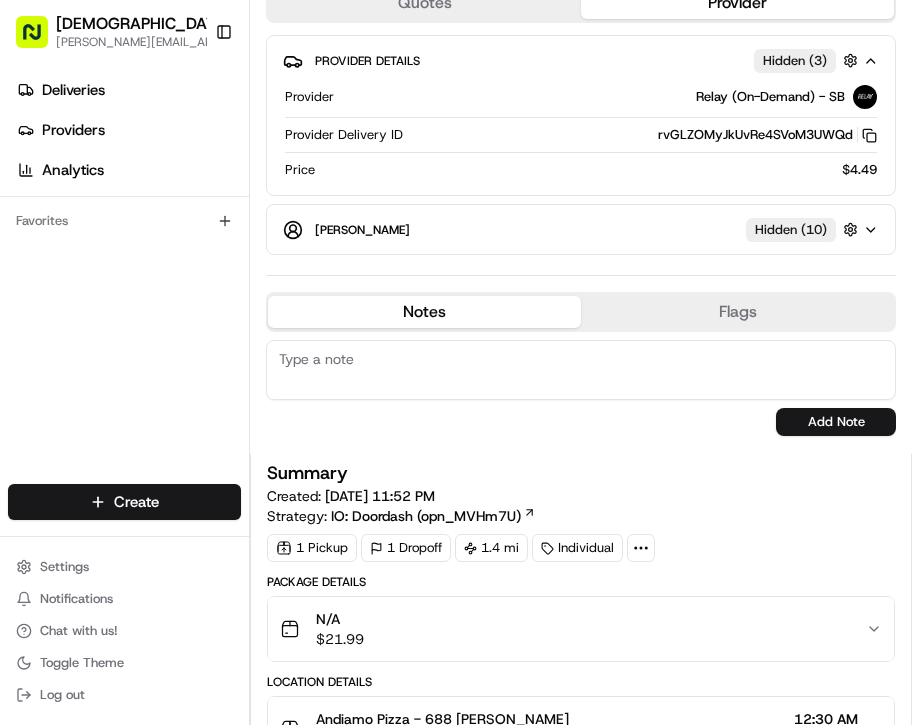 click 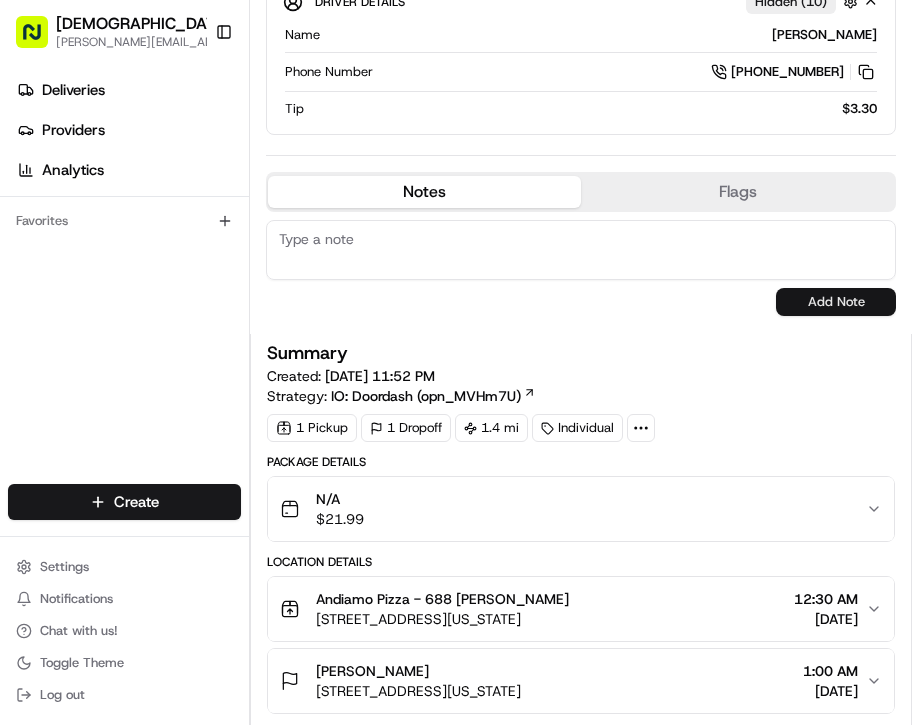 scroll, scrollTop: 480, scrollLeft: 0, axis: vertical 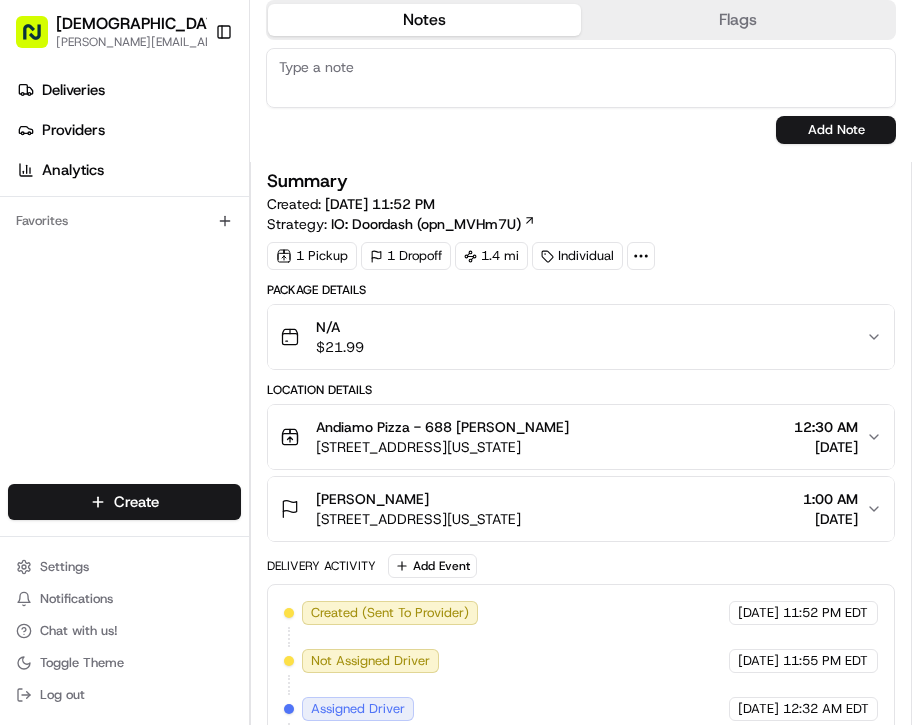 click on "Andiamo Pizza - 688 Denis Sharebite 688 6th Ave, New York, NY 10011, USA 12:30 AM 07/10/2025" at bounding box center [581, 437] 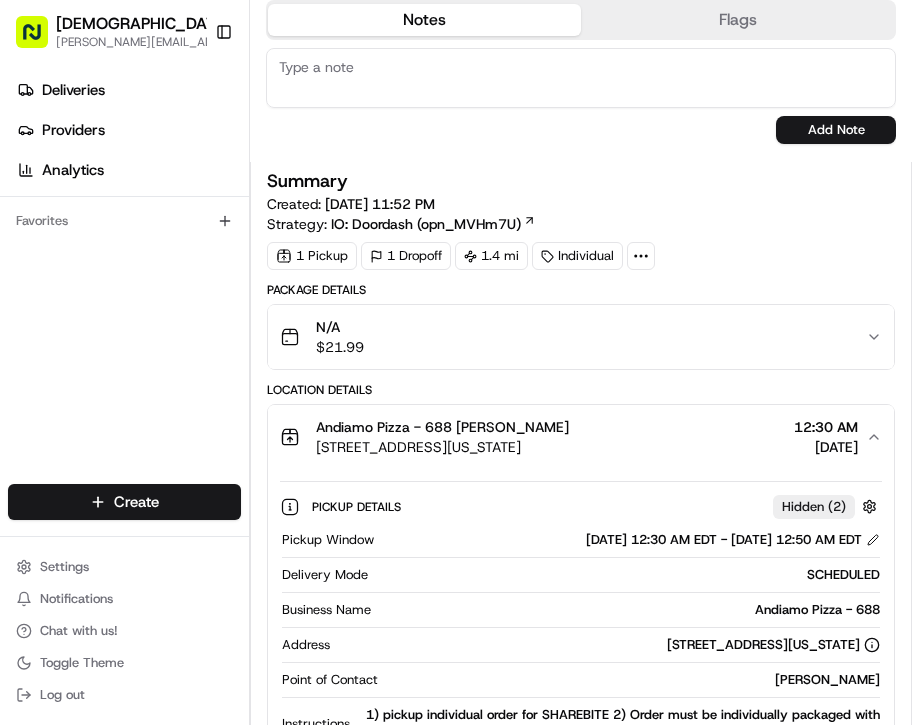 click on "Andiamo Pizza - 688 Denis Sharebite 688 6th Ave, New York, NY 10011, USA 12:30 AM 07/10/2025" at bounding box center (581, 437) 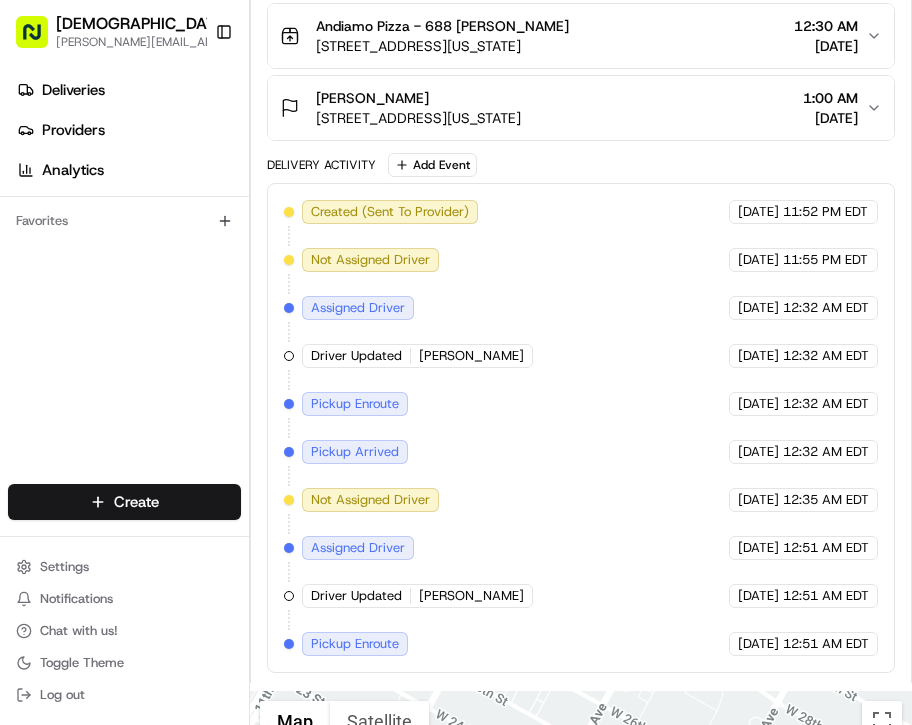 scroll, scrollTop: 1040, scrollLeft: 0, axis: vertical 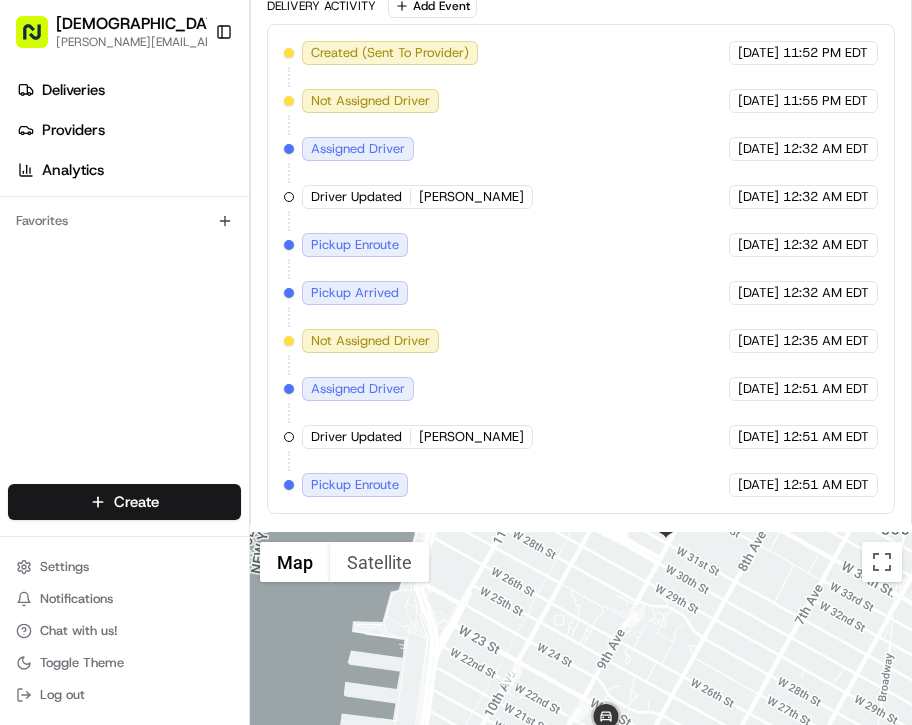 drag, startPoint x: 680, startPoint y: 636, endPoint x: 668, endPoint y: 630, distance: 13.416408 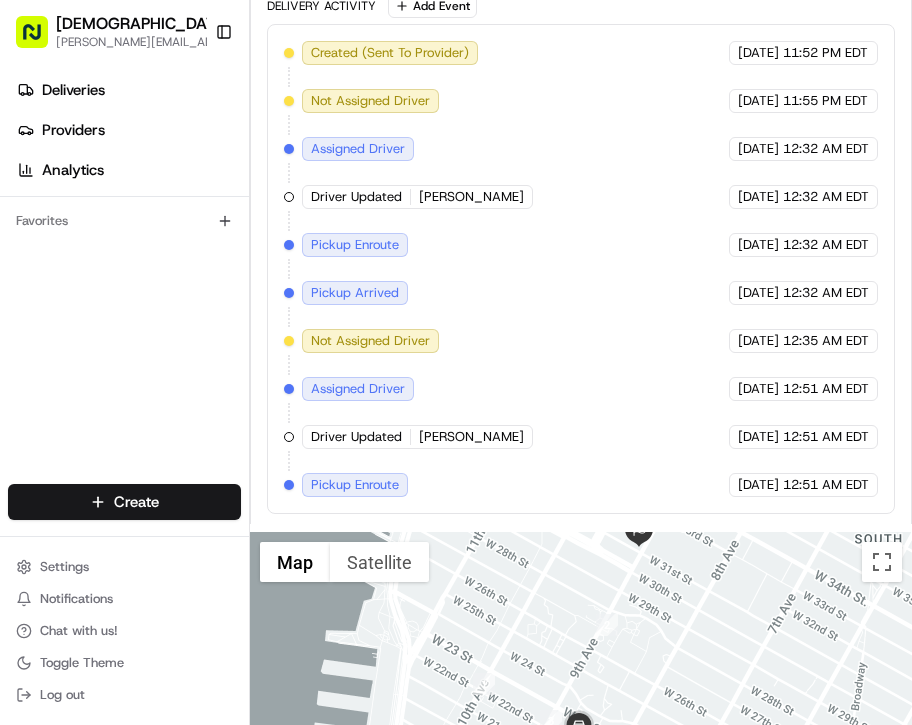 drag, startPoint x: 665, startPoint y: 619, endPoint x: 637, endPoint y: 677, distance: 64.40497 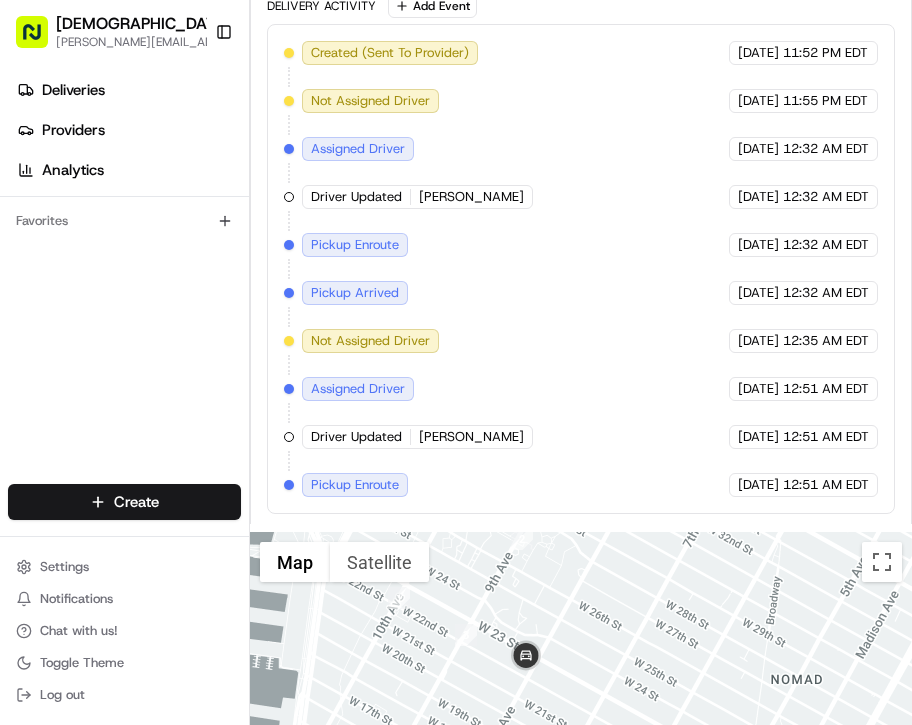 drag, startPoint x: 661, startPoint y: 655, endPoint x: 608, endPoint y: 582, distance: 90.21086 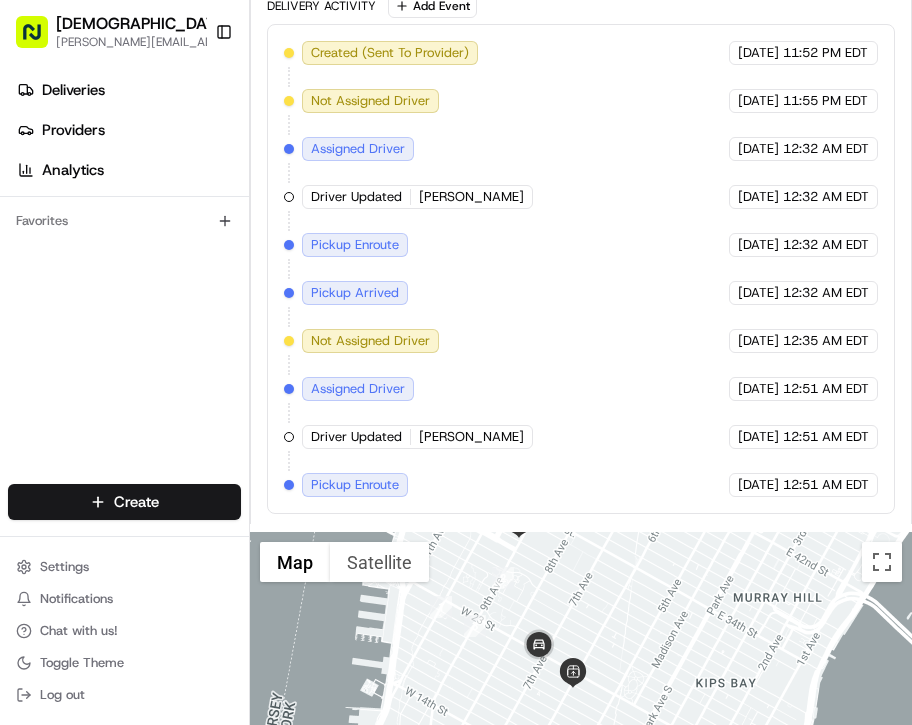 drag, startPoint x: 627, startPoint y: 648, endPoint x: 581, endPoint y: 568, distance: 92.28217 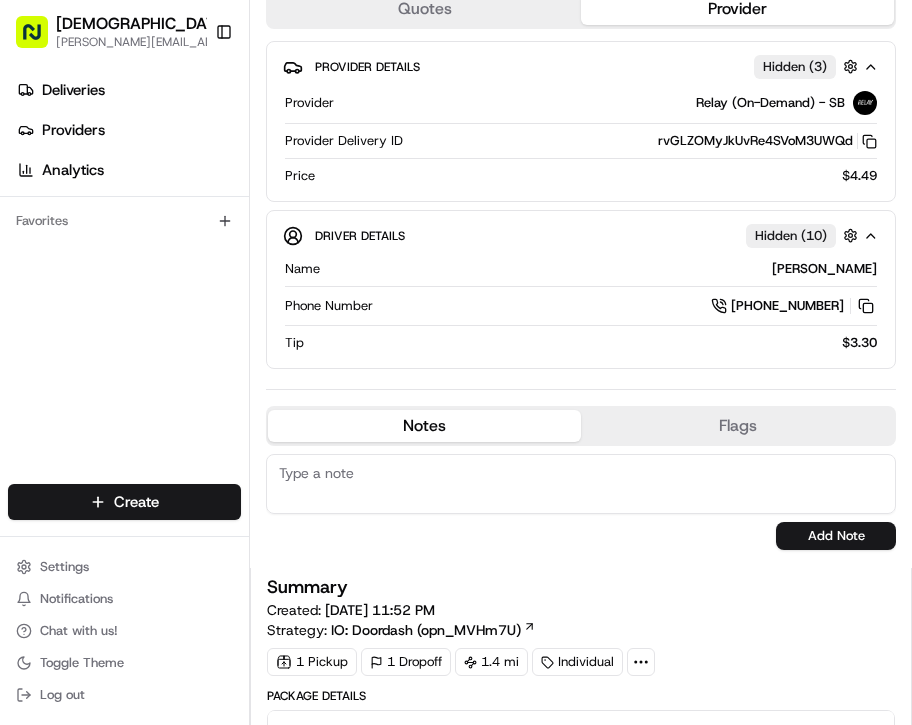 scroll, scrollTop: 0, scrollLeft: 0, axis: both 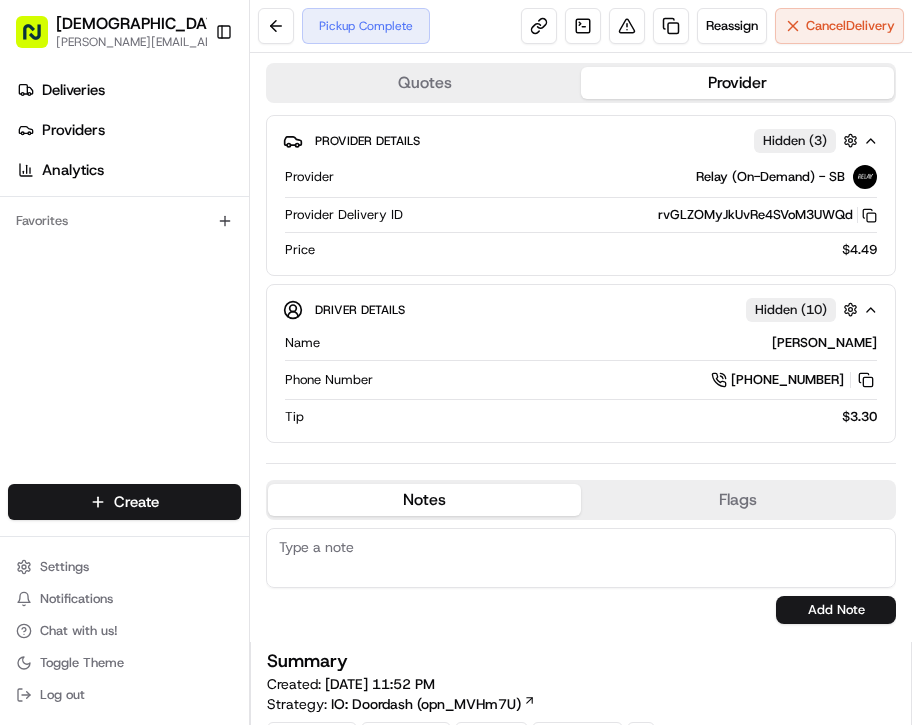 click 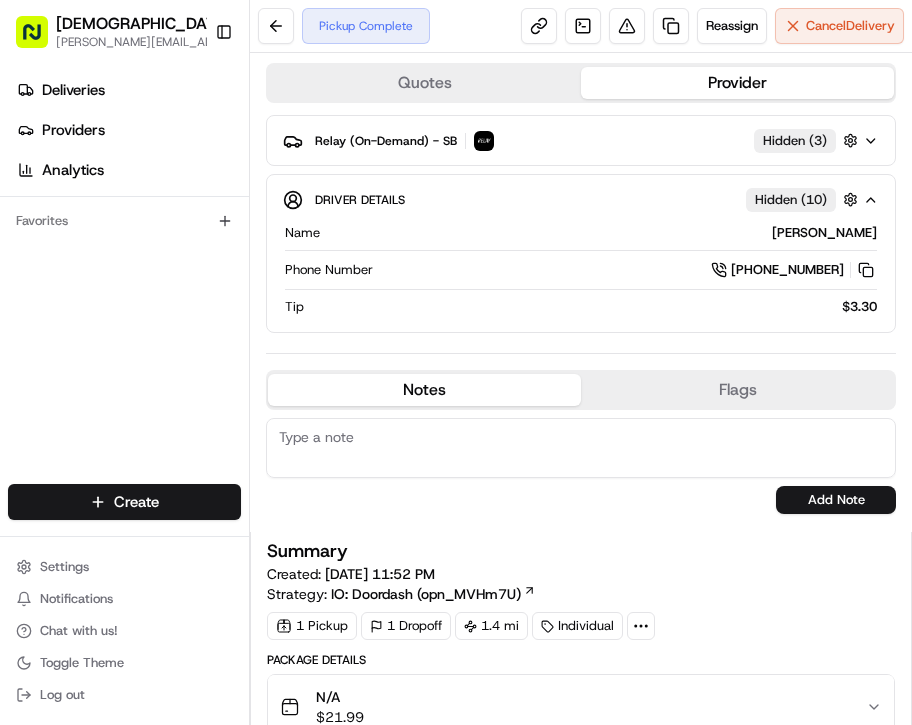 click 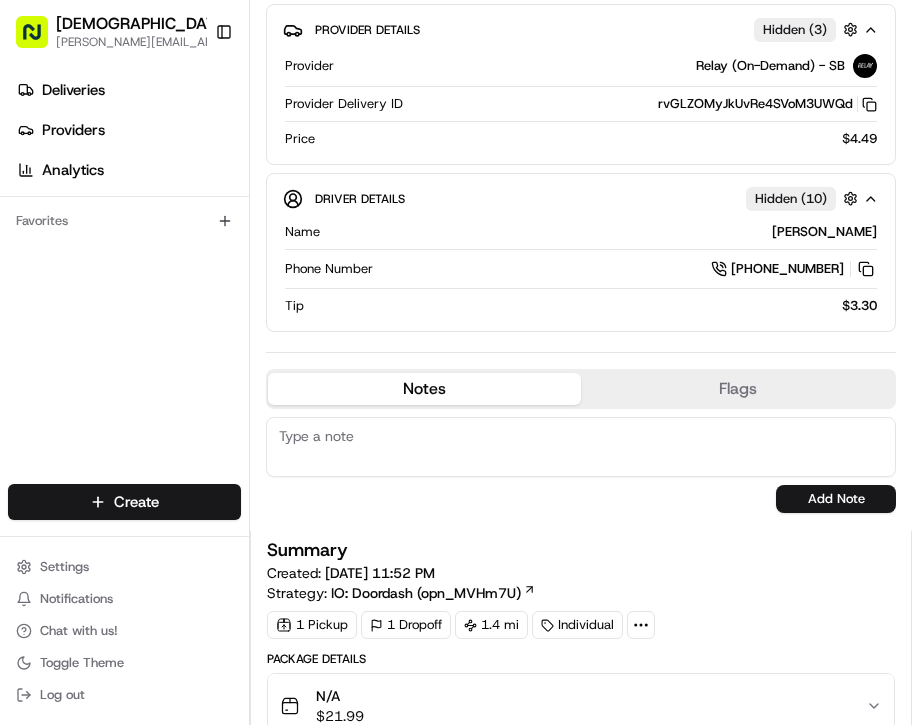 scroll, scrollTop: 0, scrollLeft: 0, axis: both 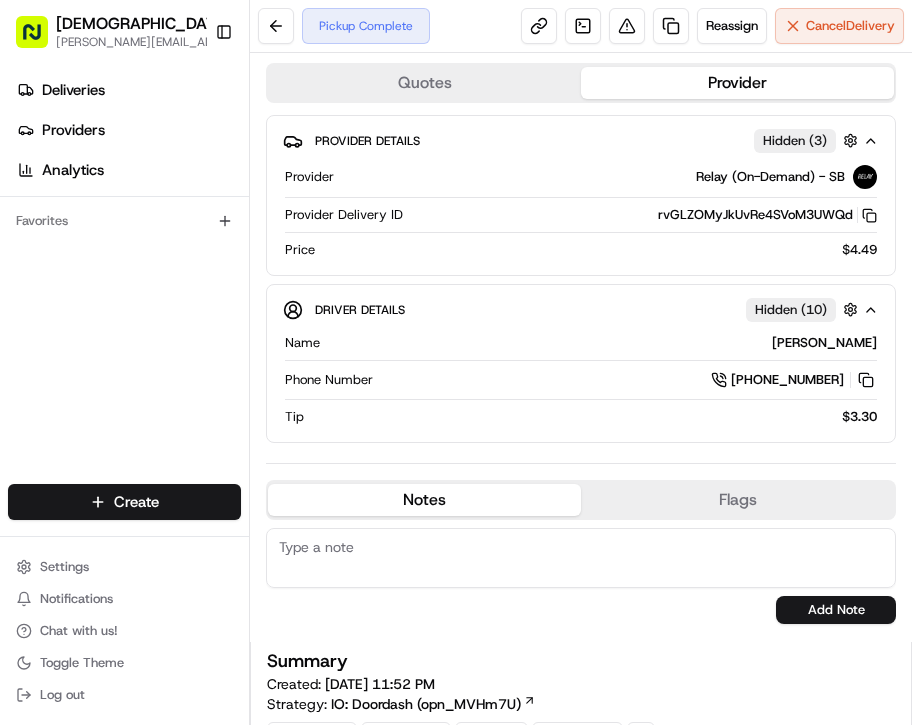 click on "Quotes" at bounding box center [424, 83] 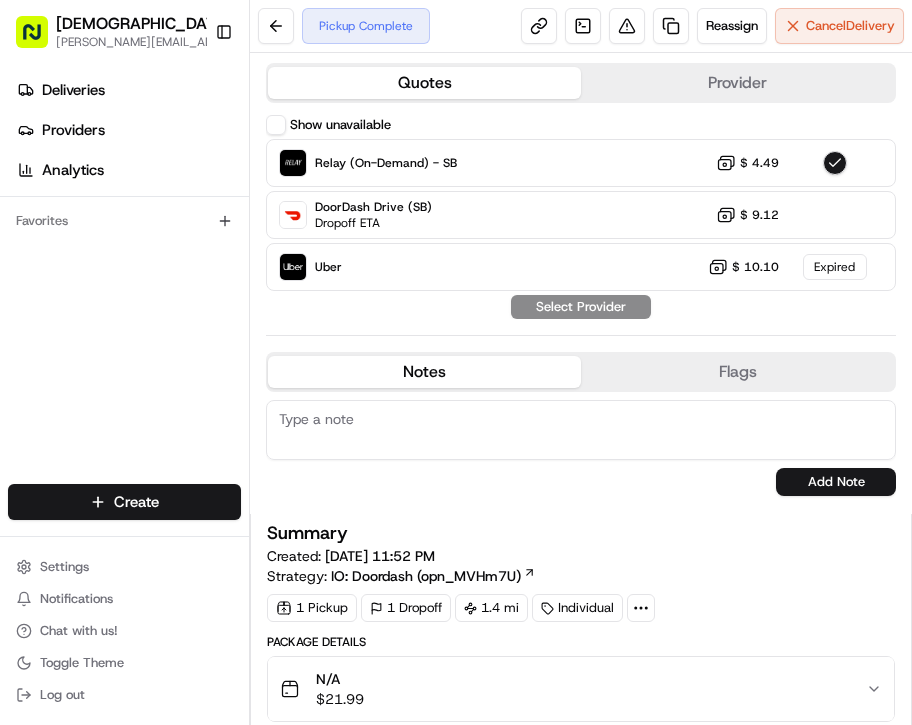 click on "Provider" at bounding box center [737, 83] 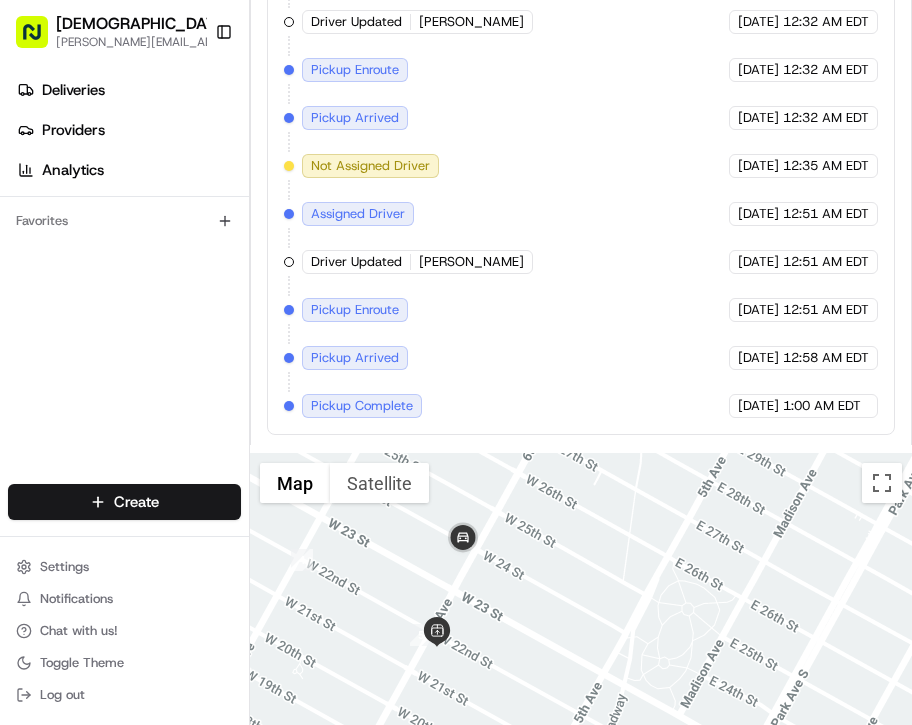 scroll, scrollTop: 1389, scrollLeft: 0, axis: vertical 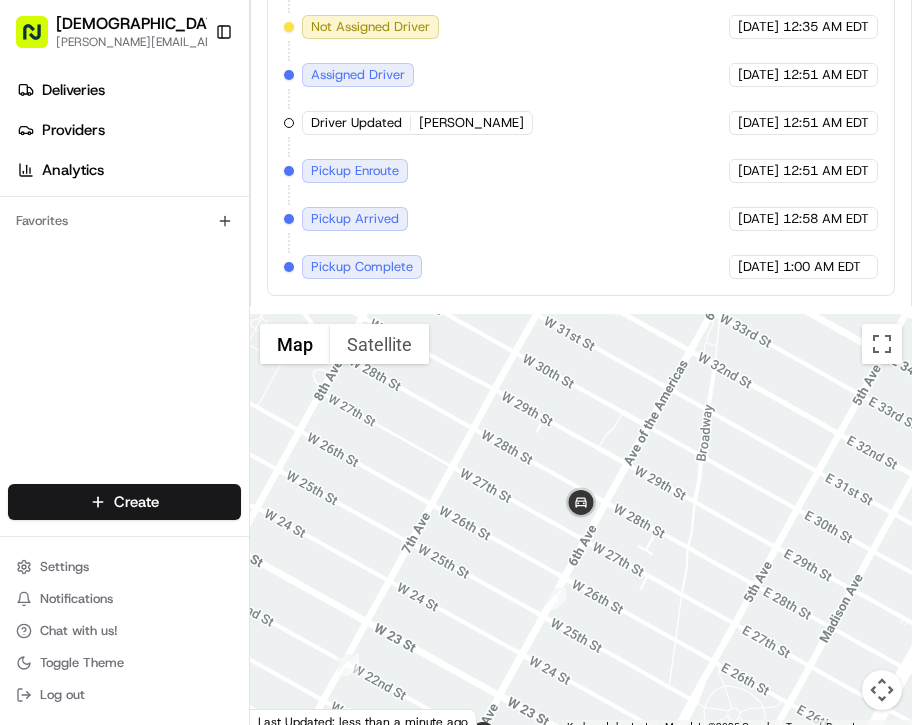 drag, startPoint x: 495, startPoint y: 591, endPoint x: 501, endPoint y: 639, distance: 48.373547 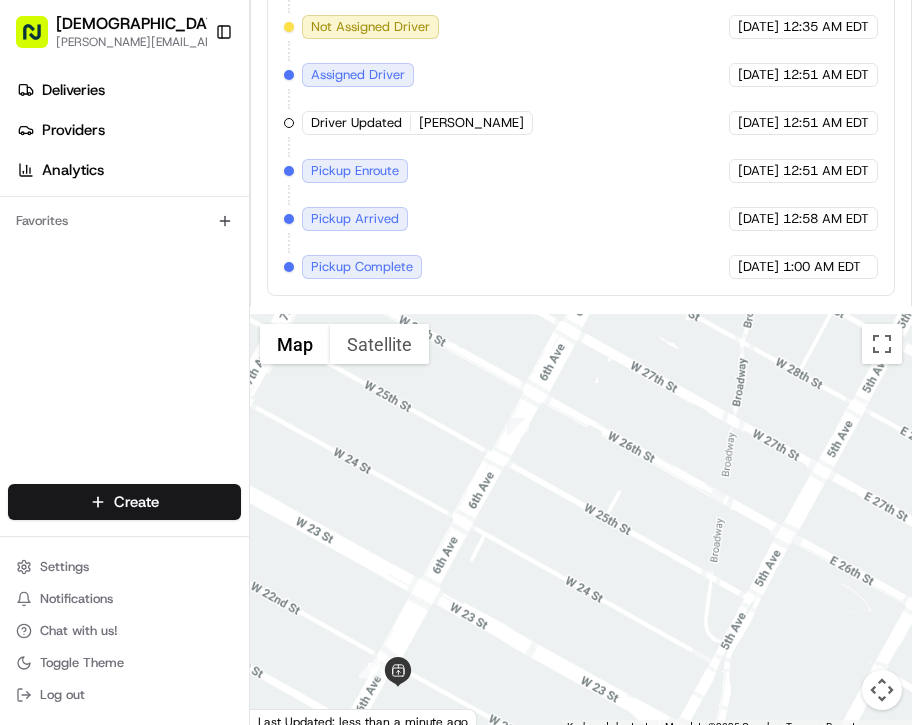 drag, startPoint x: 618, startPoint y: 576, endPoint x: 628, endPoint y: 408, distance: 168.29736 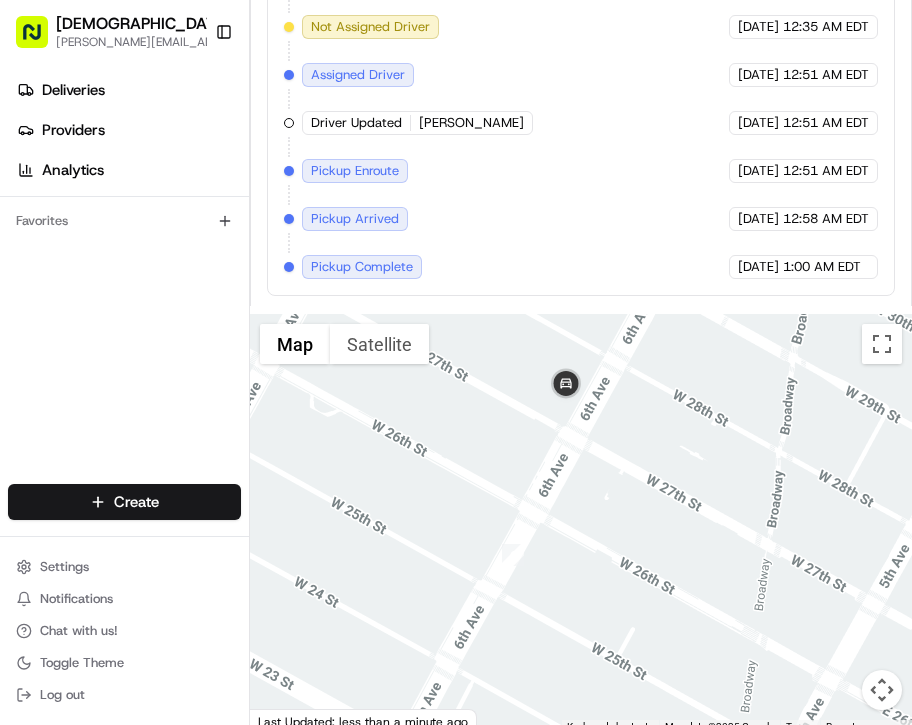 drag, startPoint x: 605, startPoint y: 492, endPoint x: 612, endPoint y: 637, distance: 145.16887 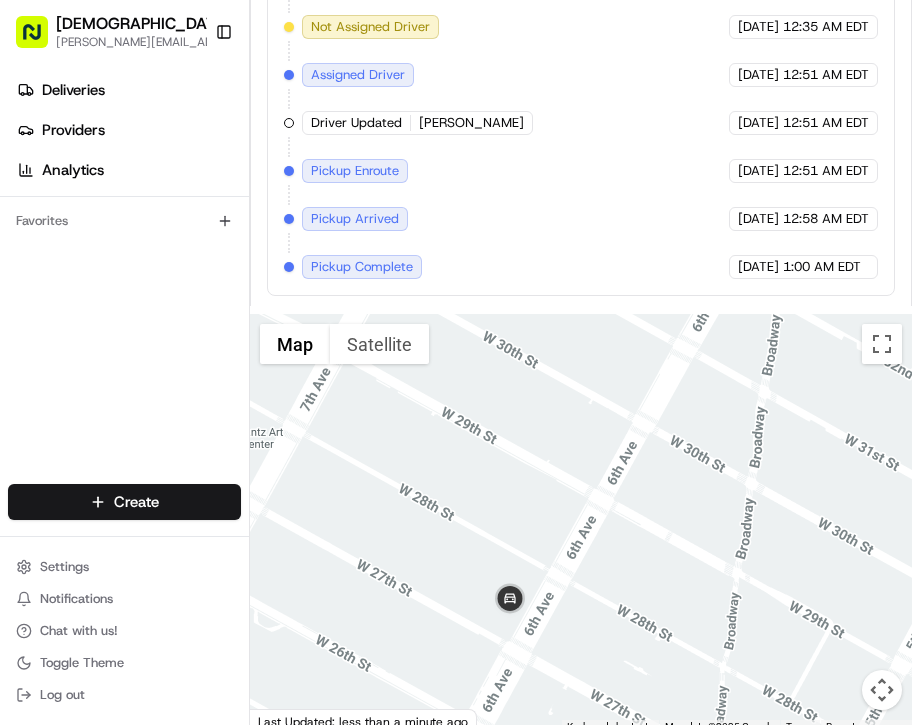 drag, startPoint x: 644, startPoint y: 456, endPoint x: 600, endPoint y: 603, distance: 153.4438 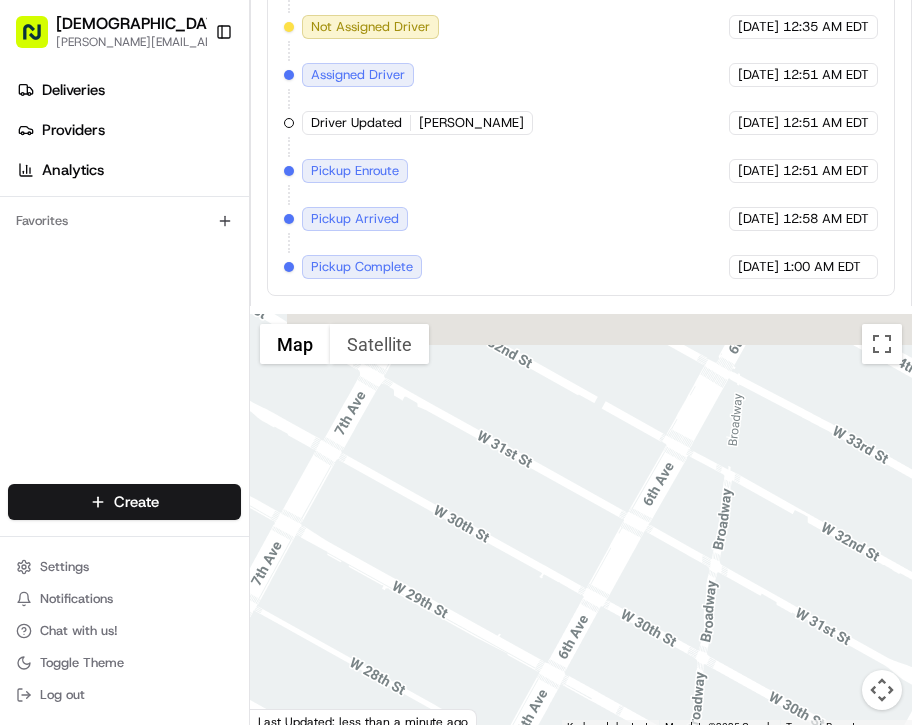 drag, startPoint x: 668, startPoint y: 477, endPoint x: 622, endPoint y: 582, distance: 114.6342 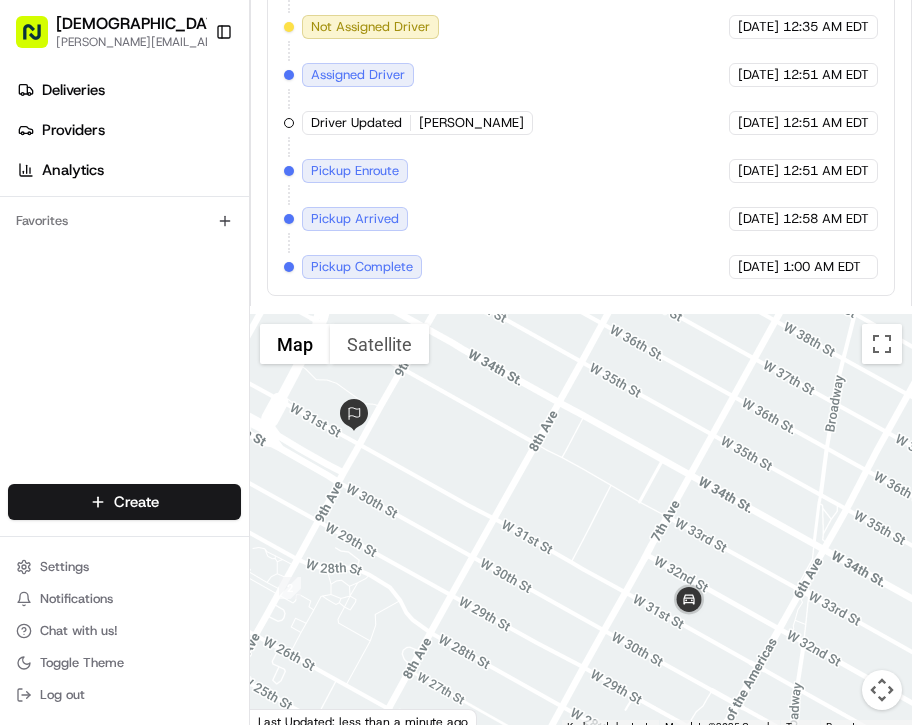 drag, startPoint x: 654, startPoint y: 502, endPoint x: 764, endPoint y: 599, distance: 146.65947 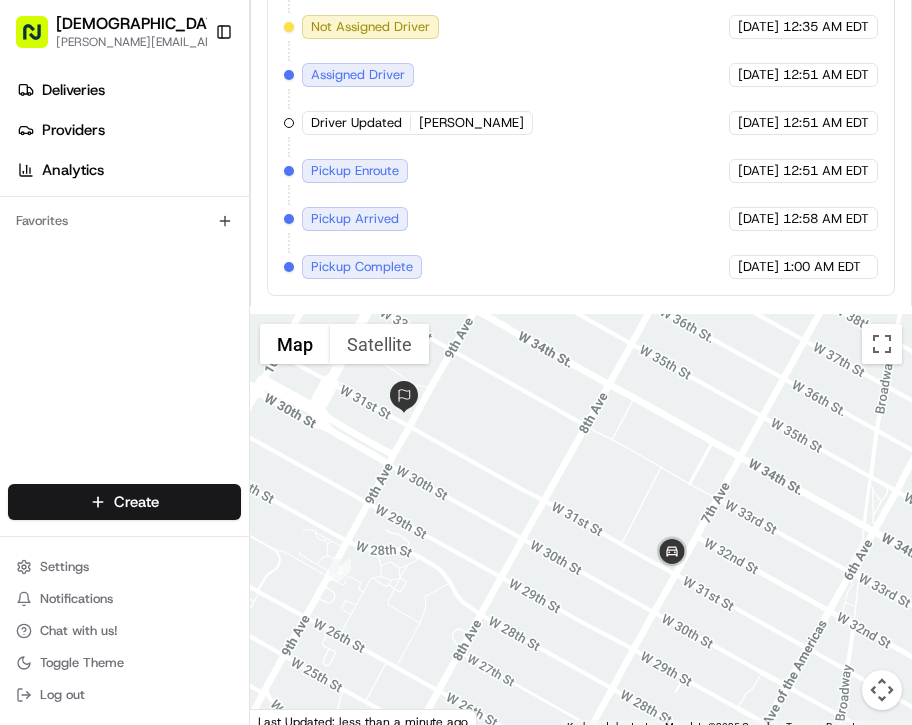 drag, startPoint x: 516, startPoint y: 523, endPoint x: 541, endPoint y: 542, distance: 31.400637 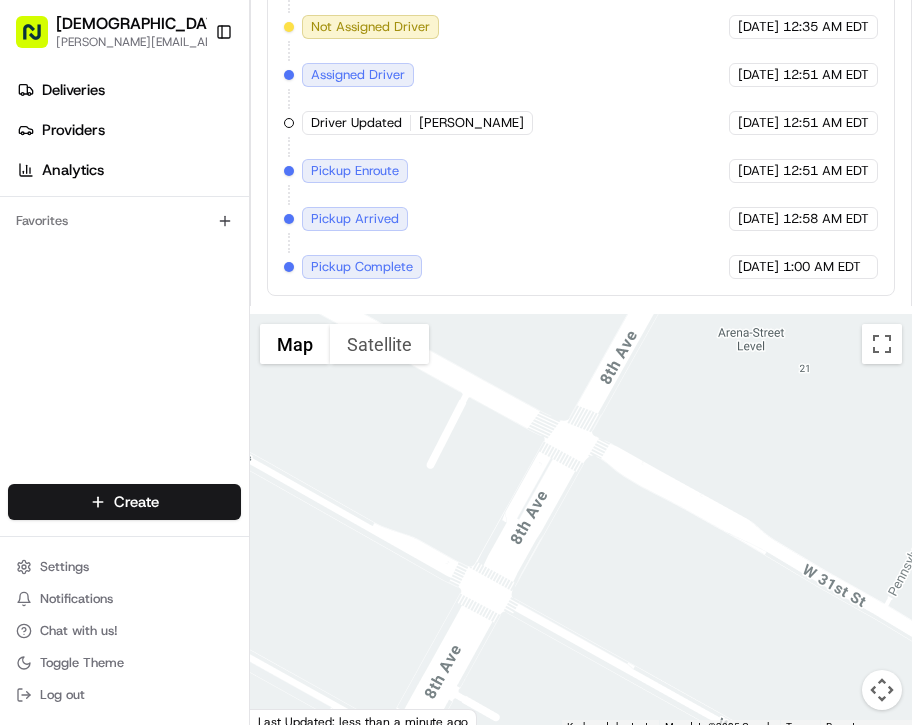 drag, startPoint x: 624, startPoint y: 561, endPoint x: 808, endPoint y: 696, distance: 228.21262 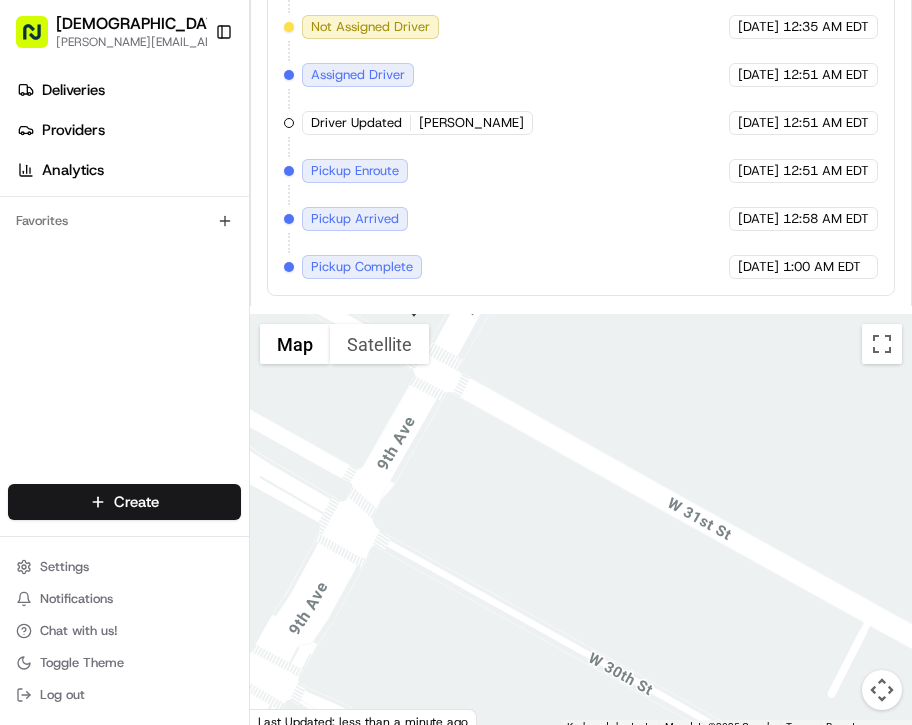 drag, startPoint x: 640, startPoint y: 576, endPoint x: 991, endPoint y: 760, distance: 396.30417 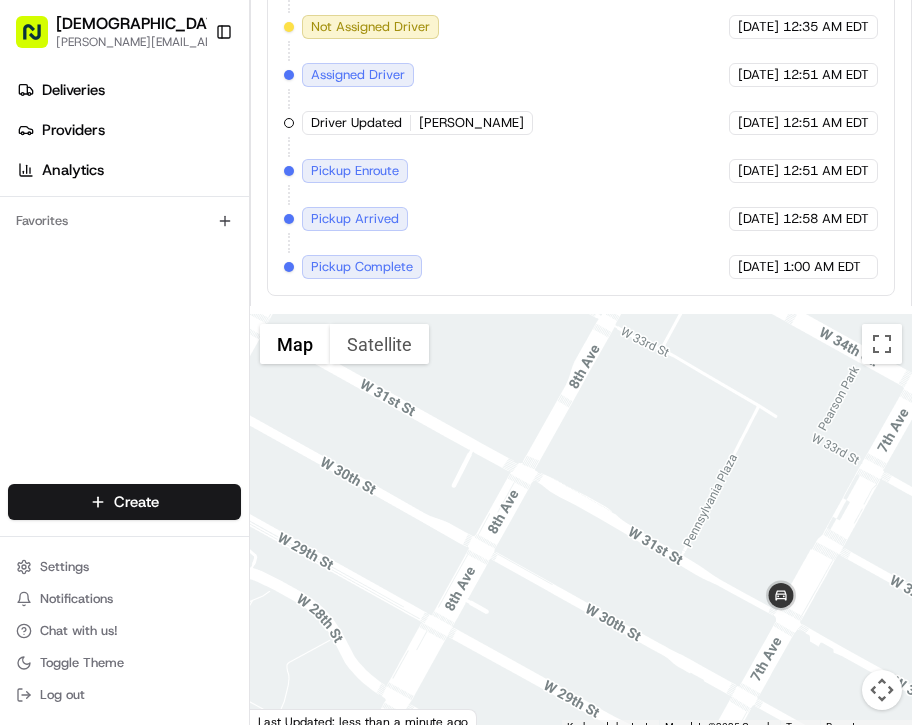 drag, startPoint x: 862, startPoint y: 612, endPoint x: 599, endPoint y: 507, distance: 283.18546 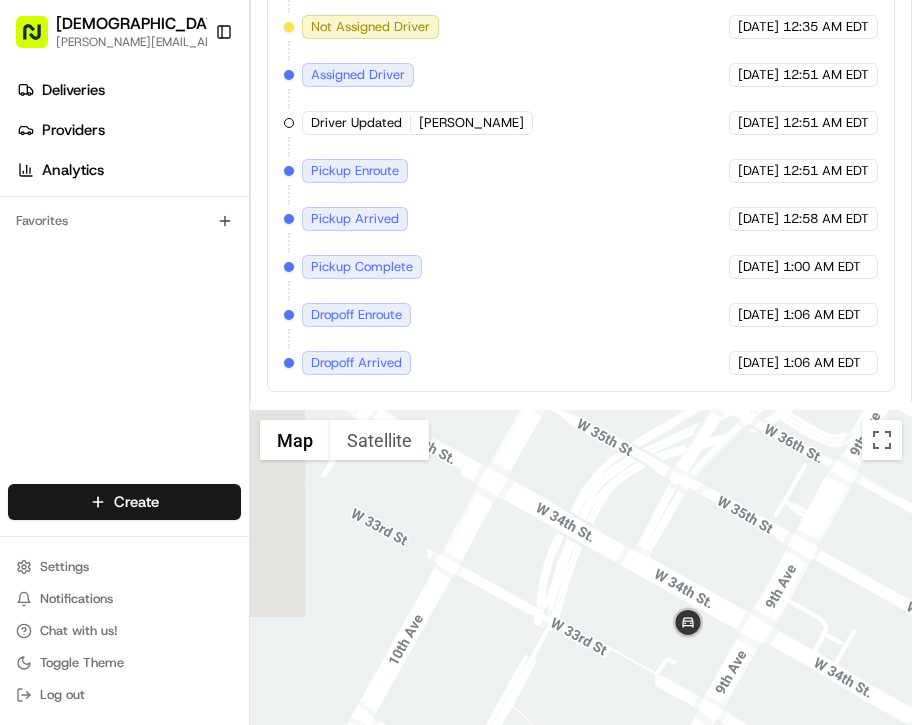 drag, startPoint x: 547, startPoint y: 509, endPoint x: 658, endPoint y: 536, distance: 114.236595 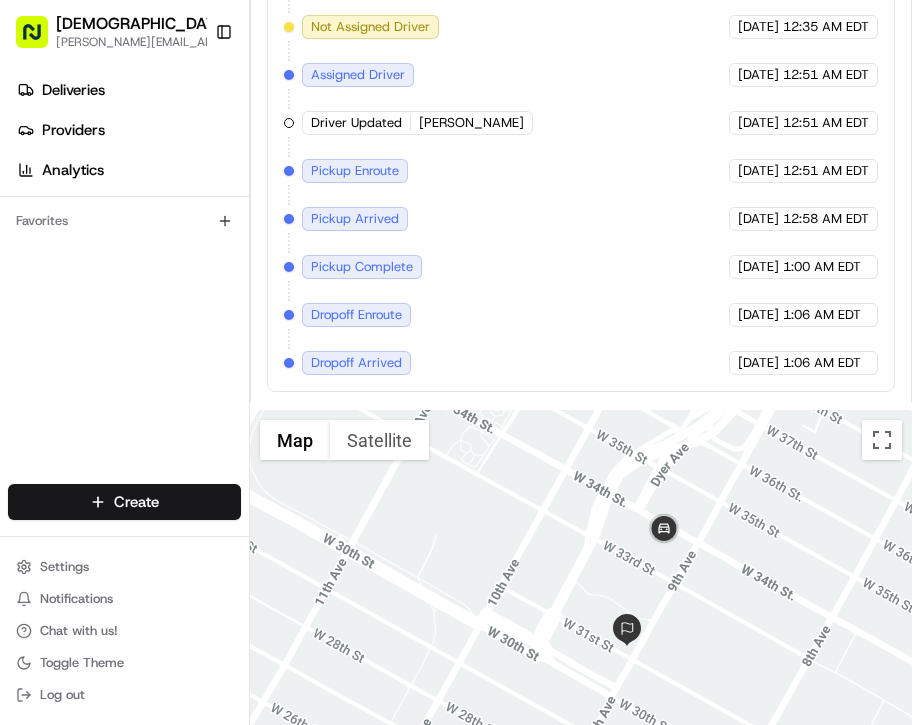 drag, startPoint x: 692, startPoint y: 585, endPoint x: 703, endPoint y: 559, distance: 28.231188 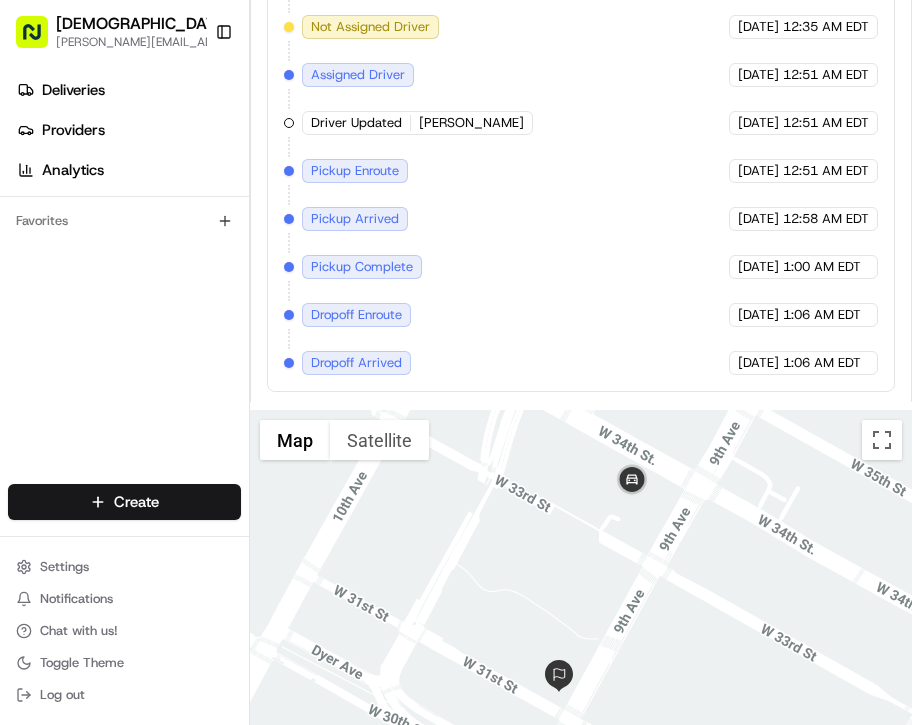 drag, startPoint x: 684, startPoint y: 578, endPoint x: 696, endPoint y: 557, distance: 24.186773 